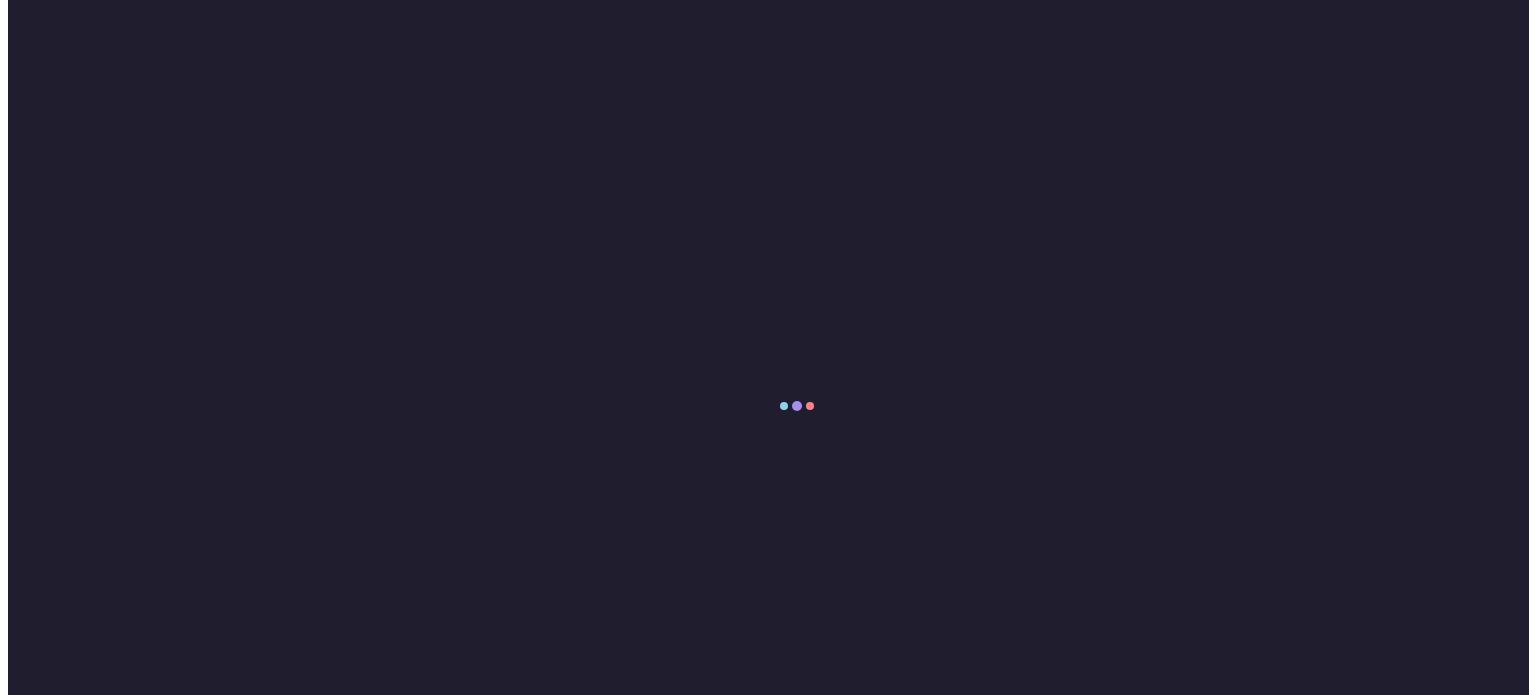 scroll, scrollTop: 0, scrollLeft: 0, axis: both 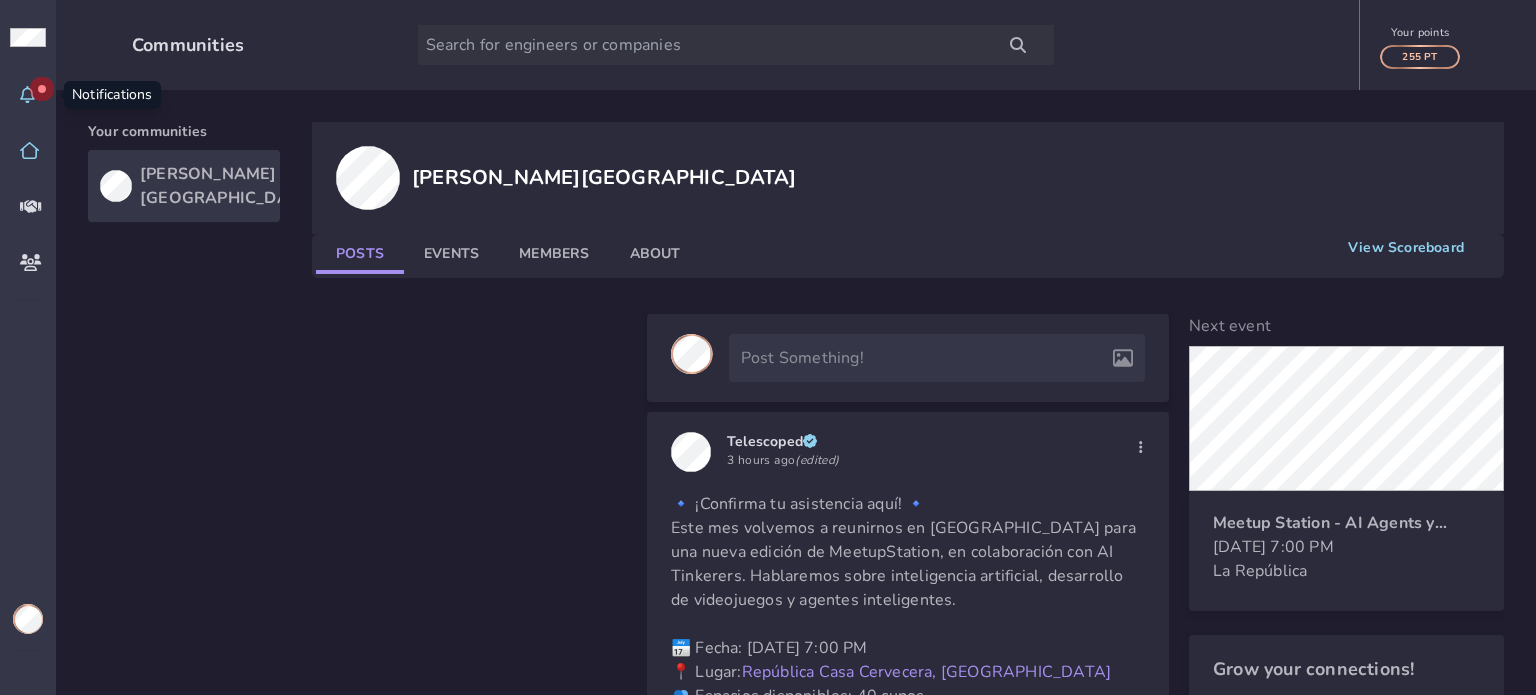 click 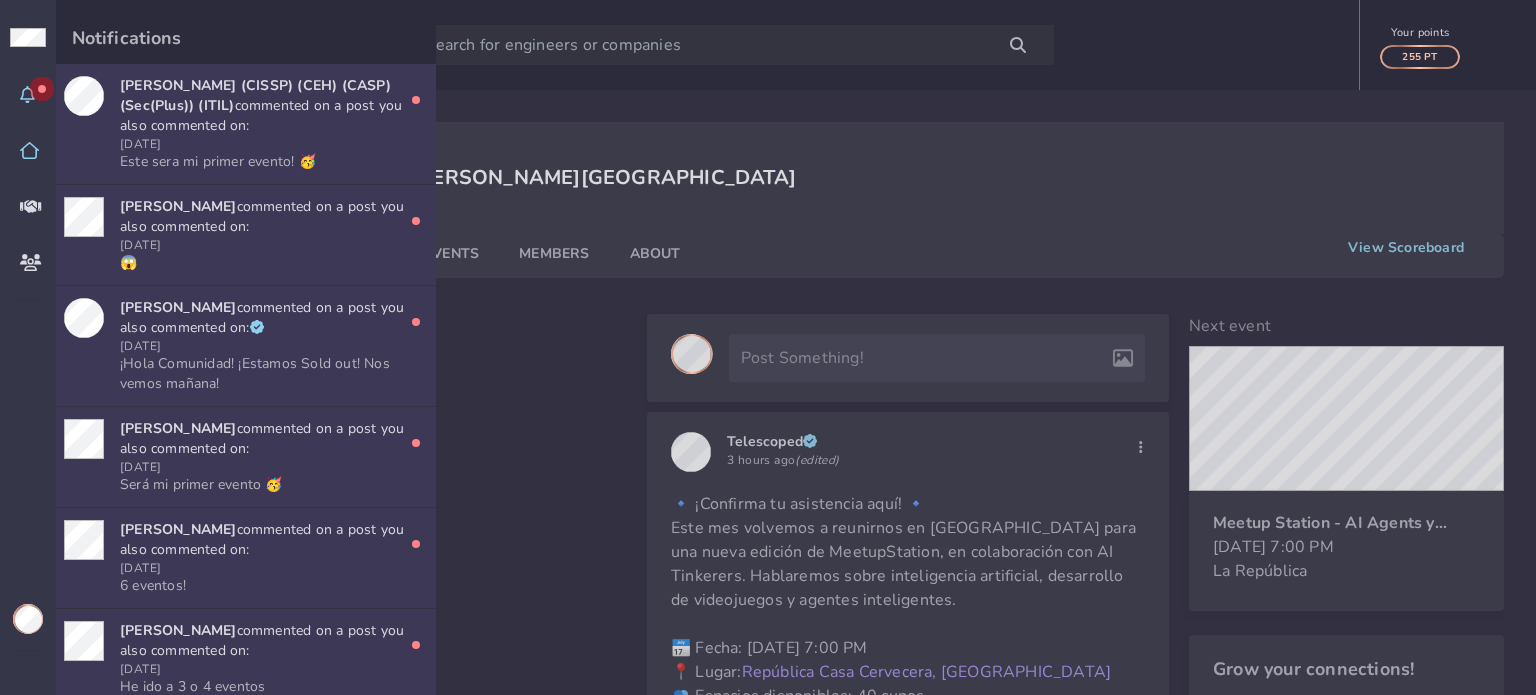 click at bounding box center (28, 151) 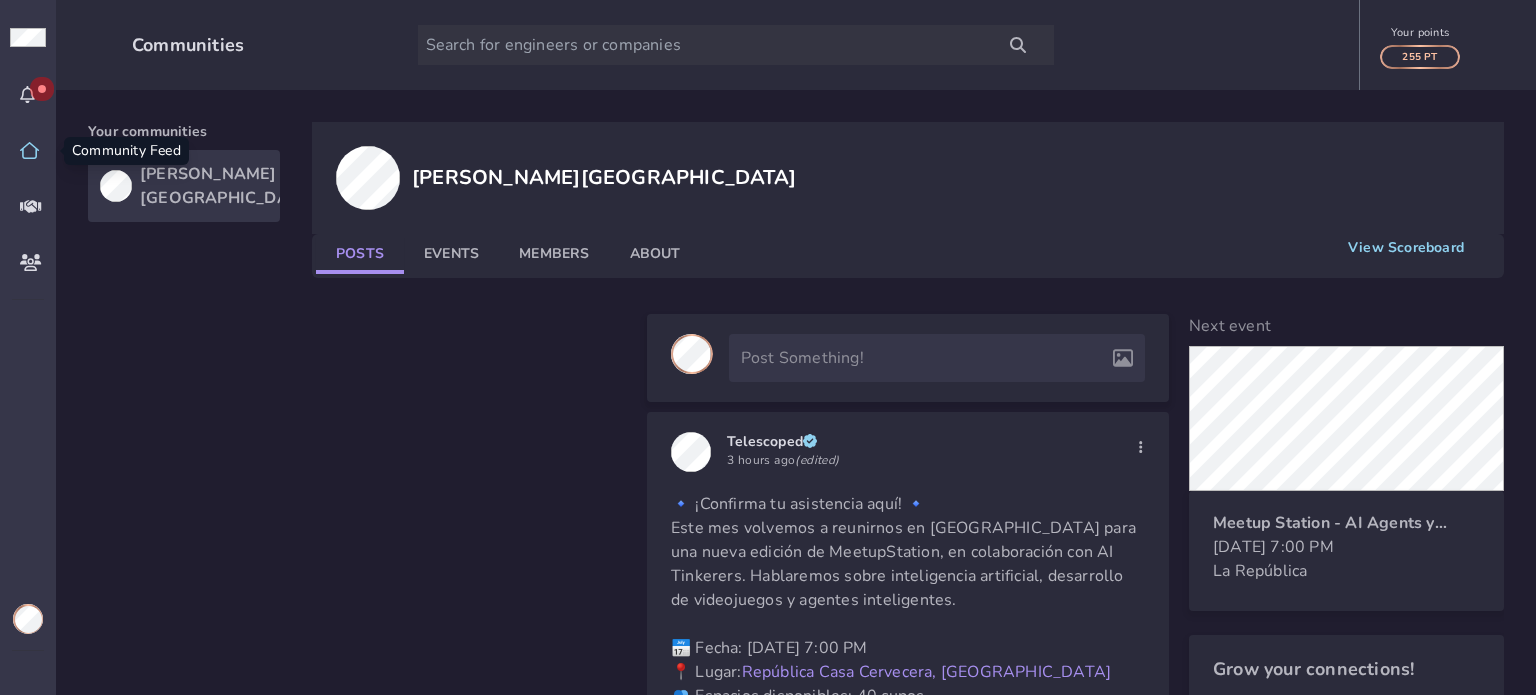 click at bounding box center (28, 151) 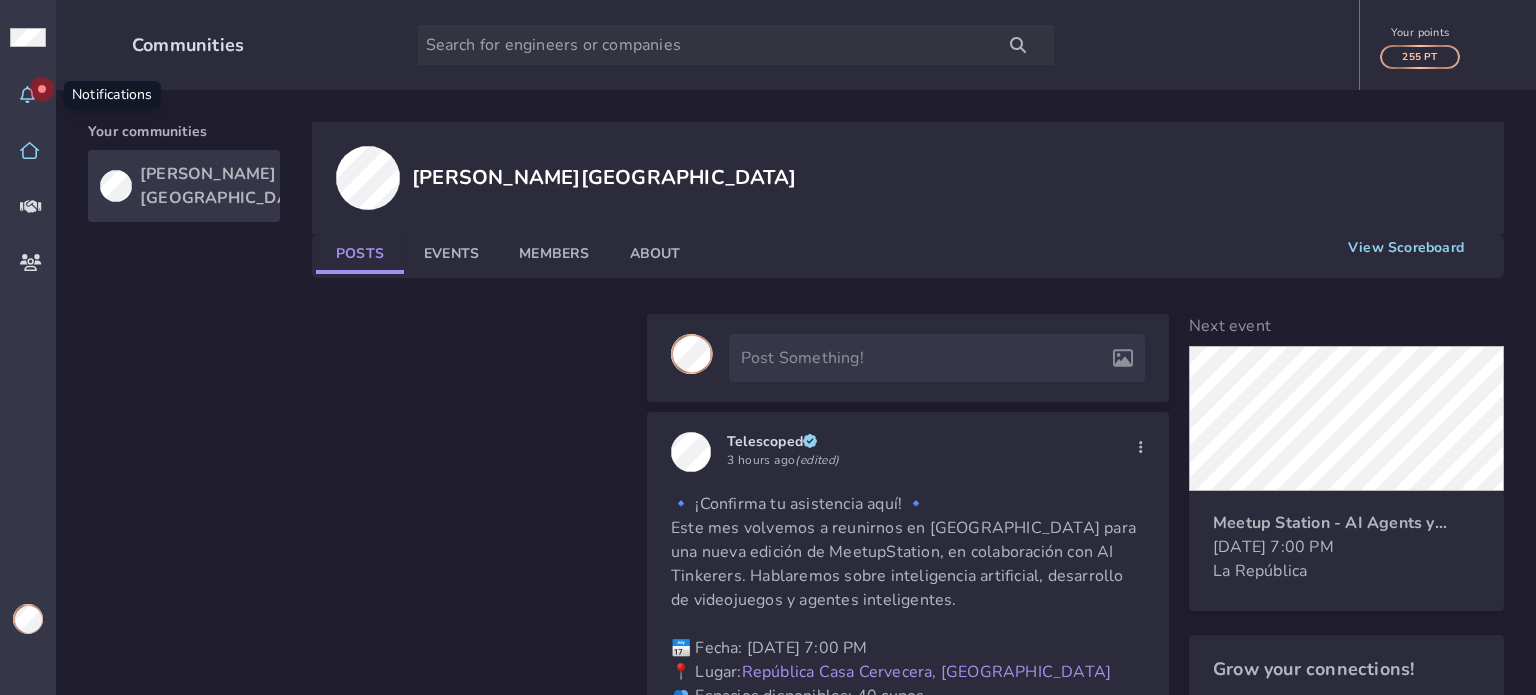 click at bounding box center (28, 95) 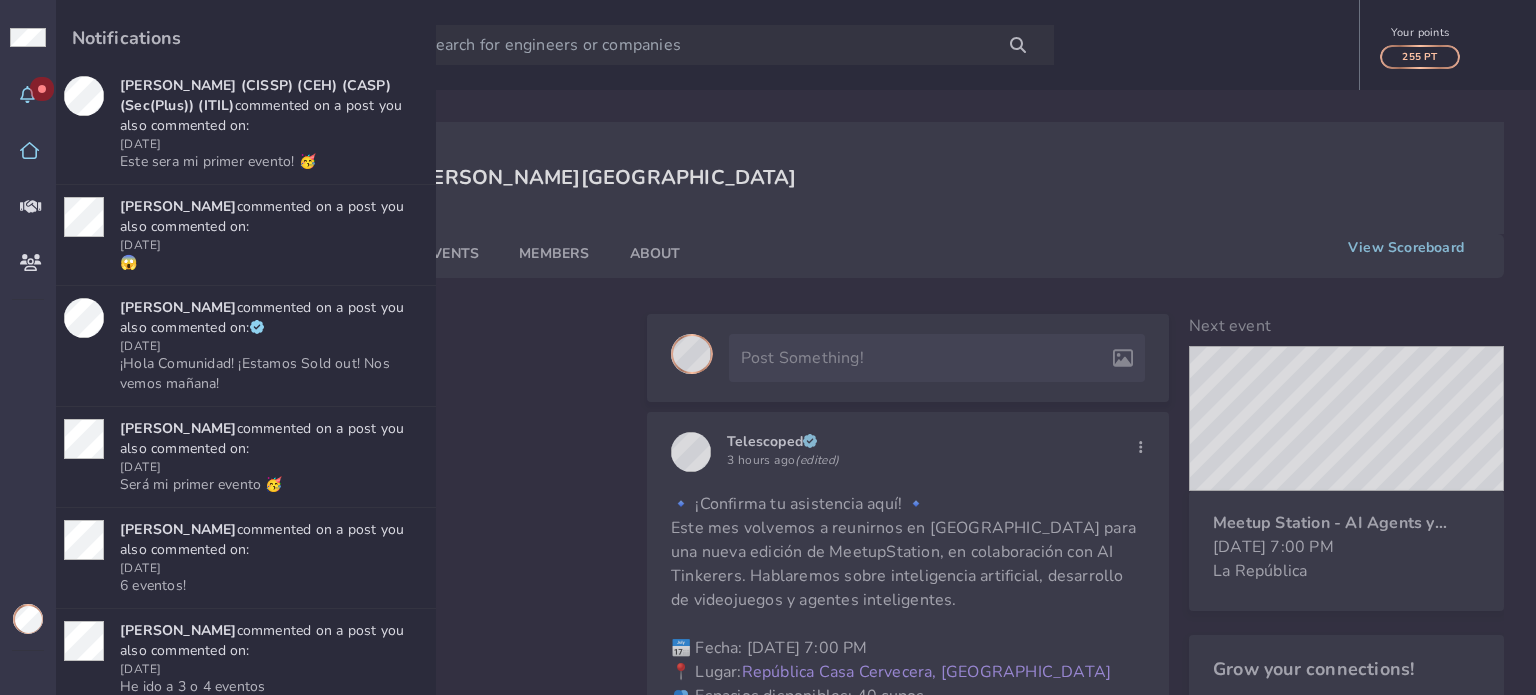 click on "[PERSON_NAME]   commented on a post you also commented on:" at bounding box center [270, 318] 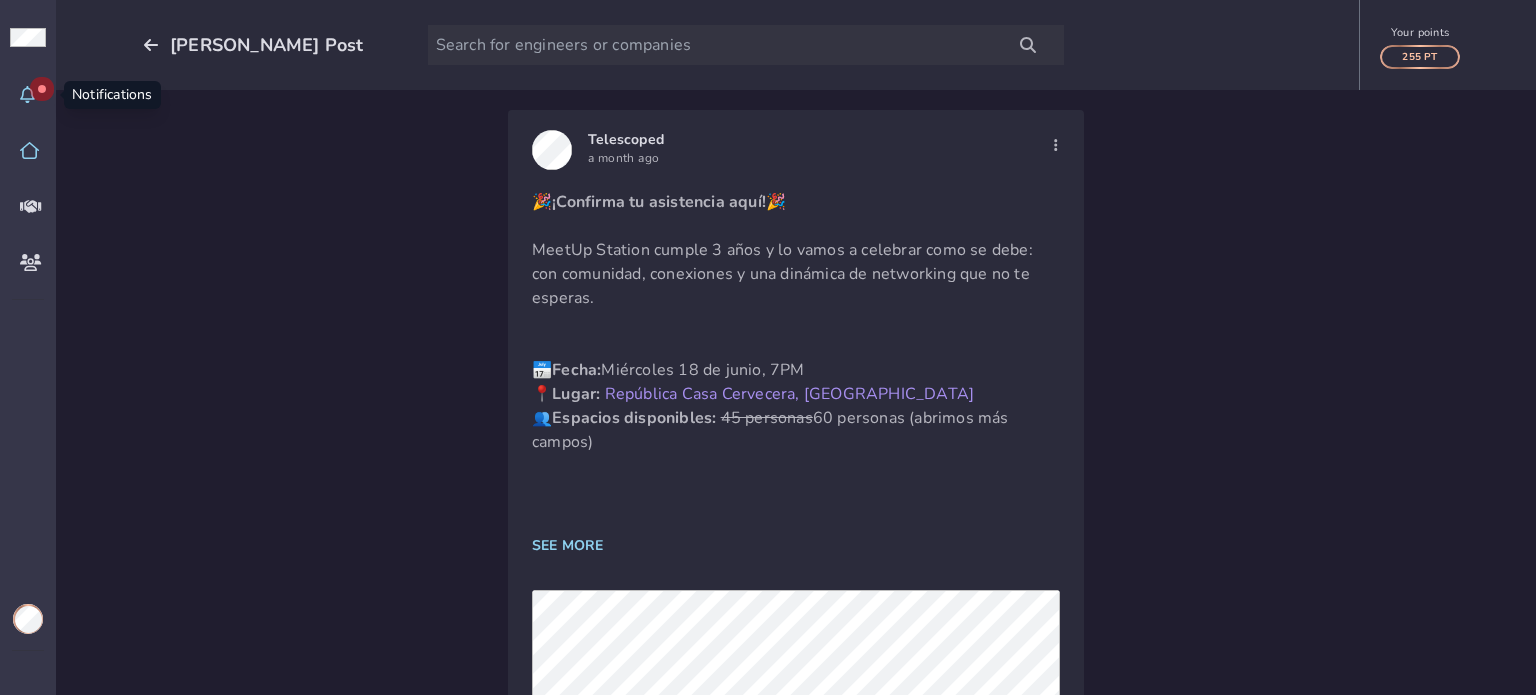 click at bounding box center (28, 95) 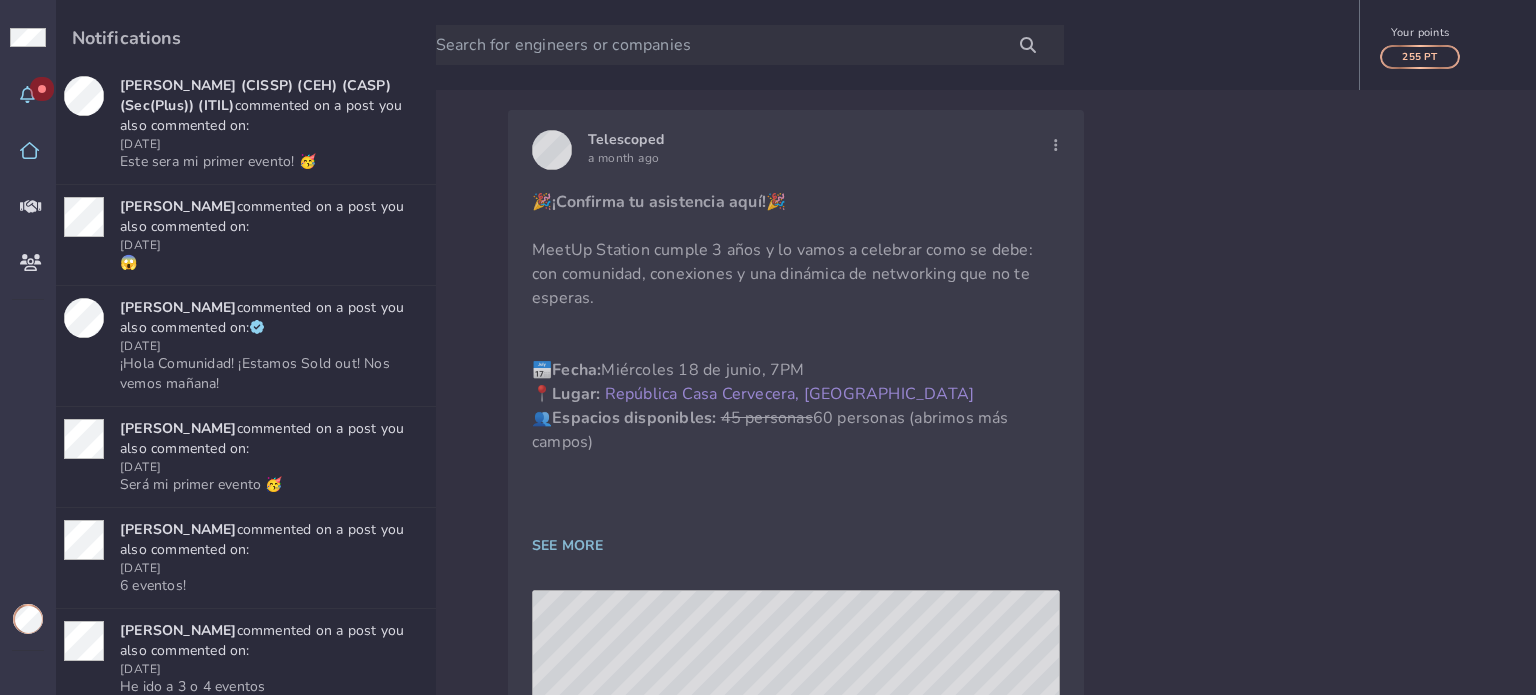 click on "commented on a post you also commented on:" at bounding box center (262, 216) 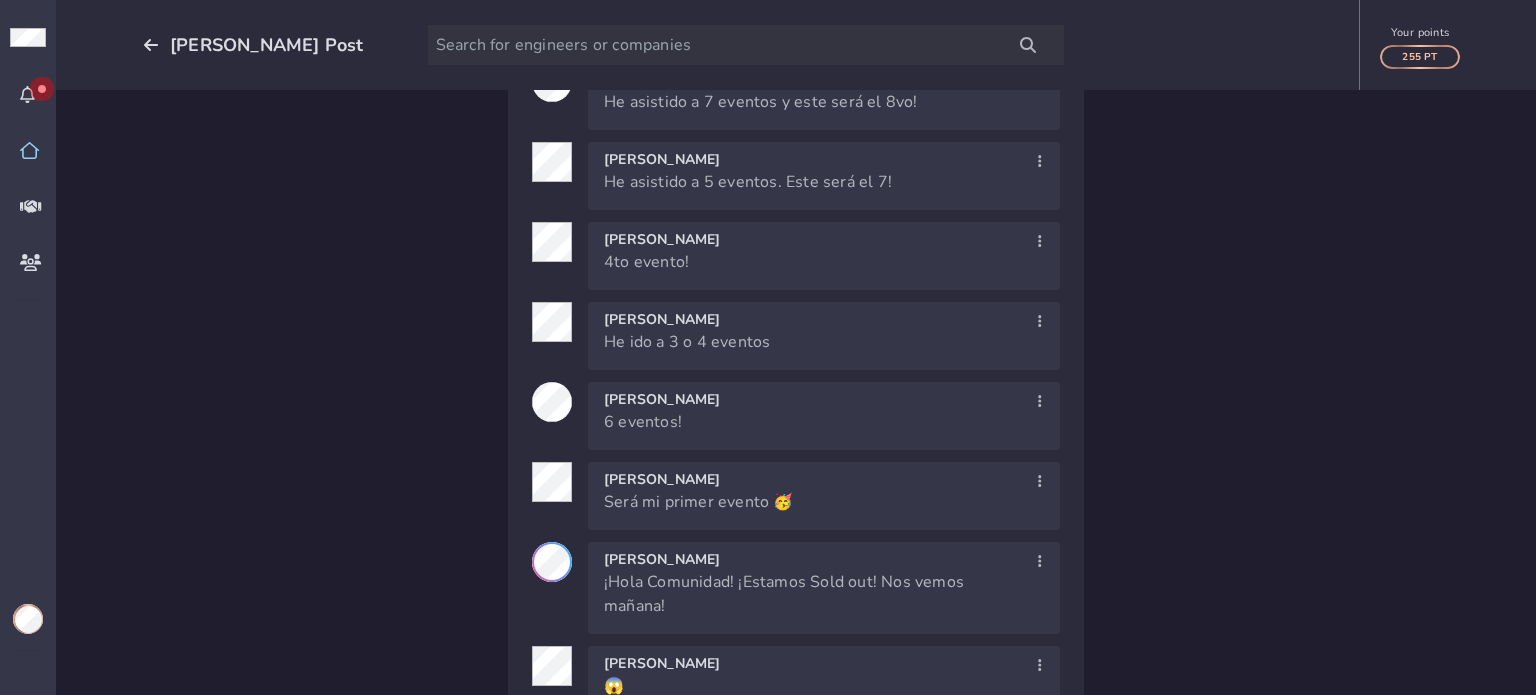 scroll, scrollTop: 5324, scrollLeft: 0, axis: vertical 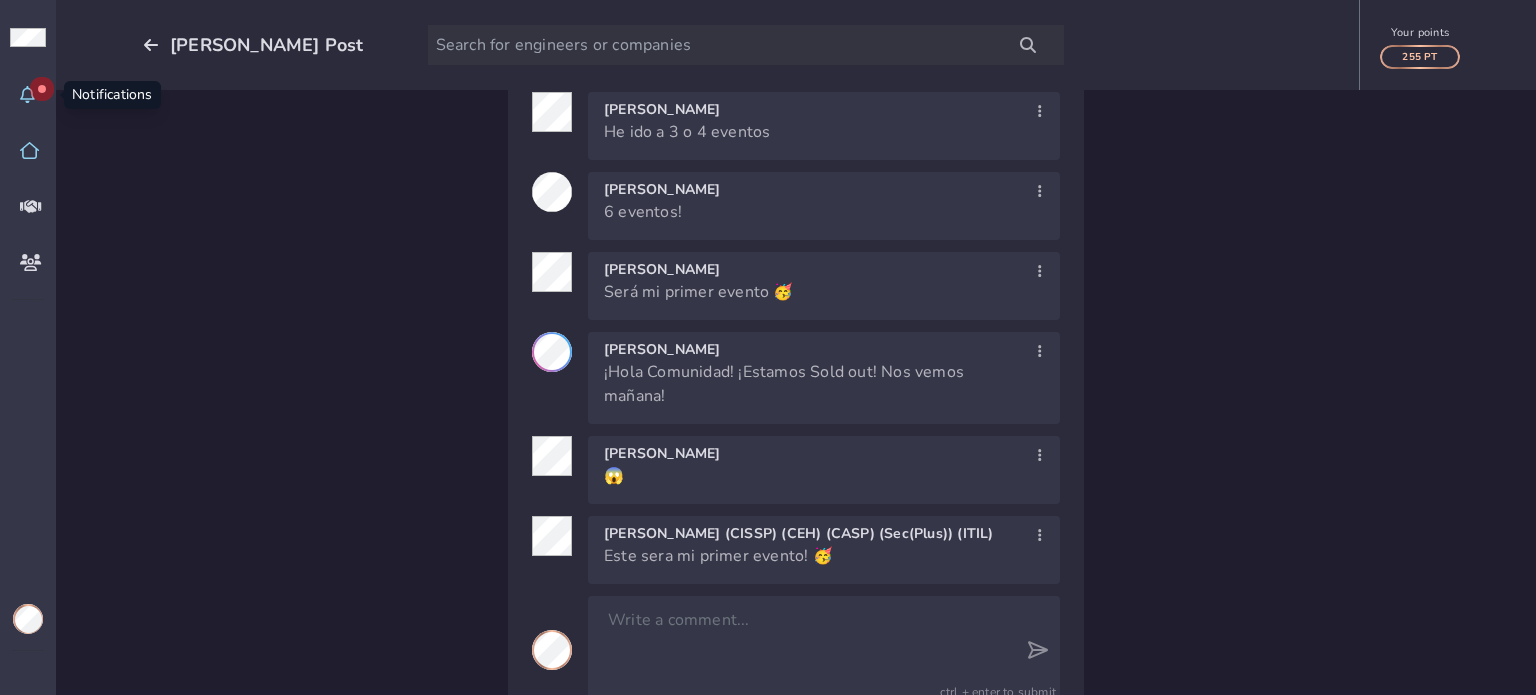 click 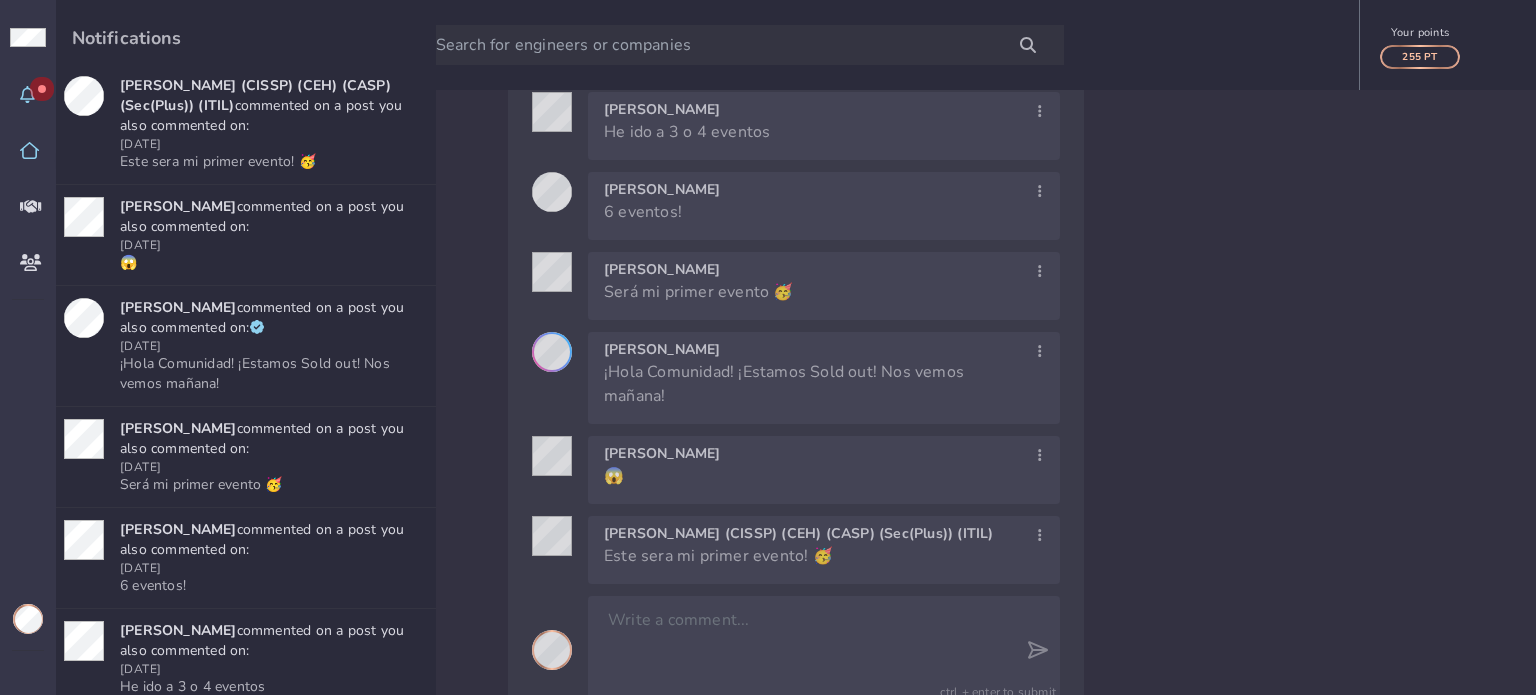 click 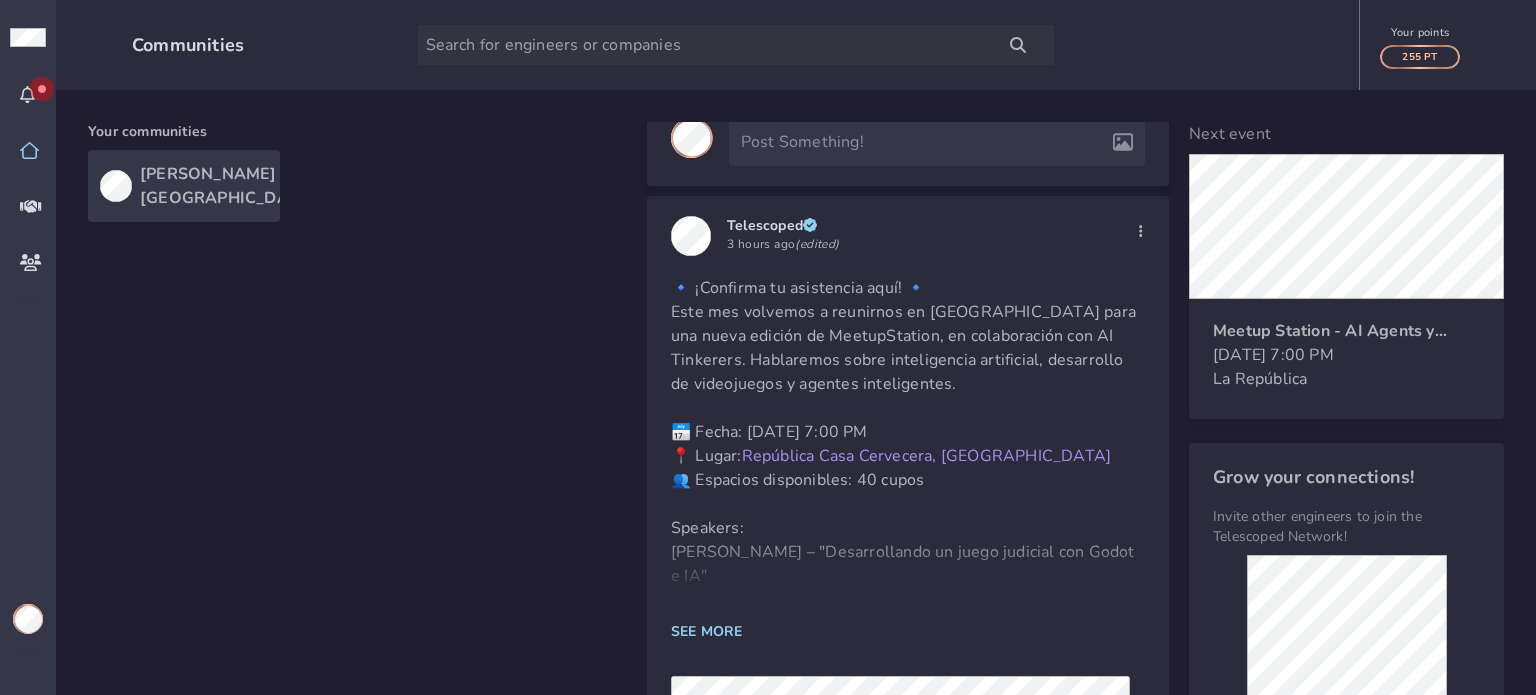 scroll, scrollTop: 284, scrollLeft: 0, axis: vertical 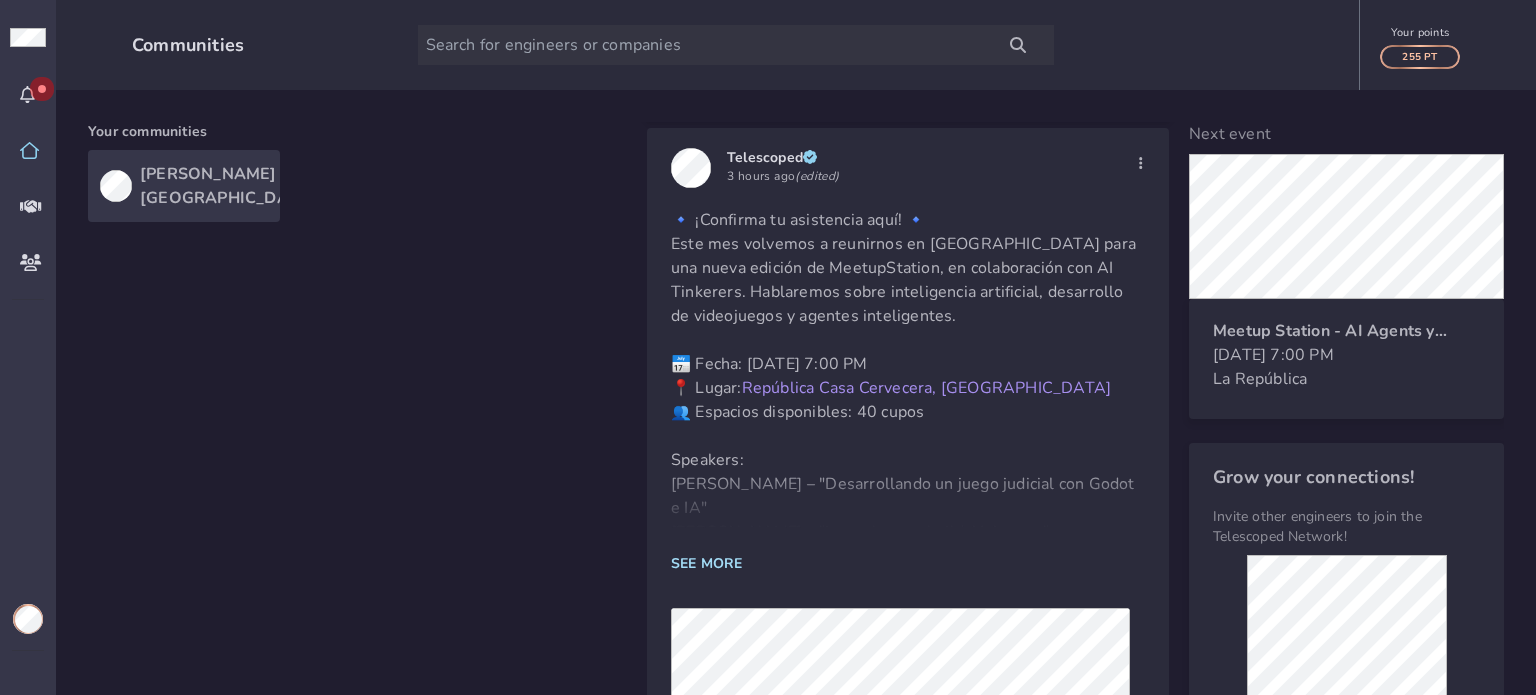 click on "SEE MORE" 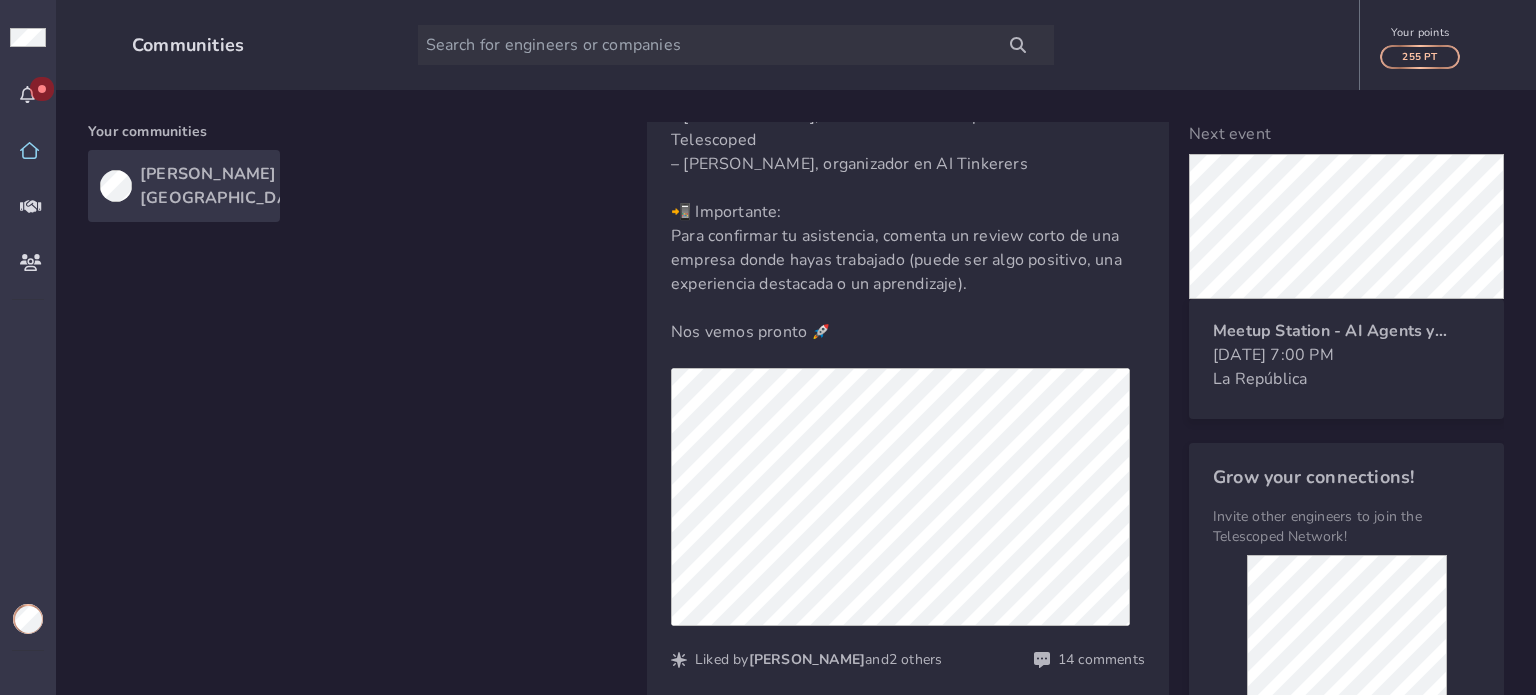 scroll, scrollTop: 772, scrollLeft: 0, axis: vertical 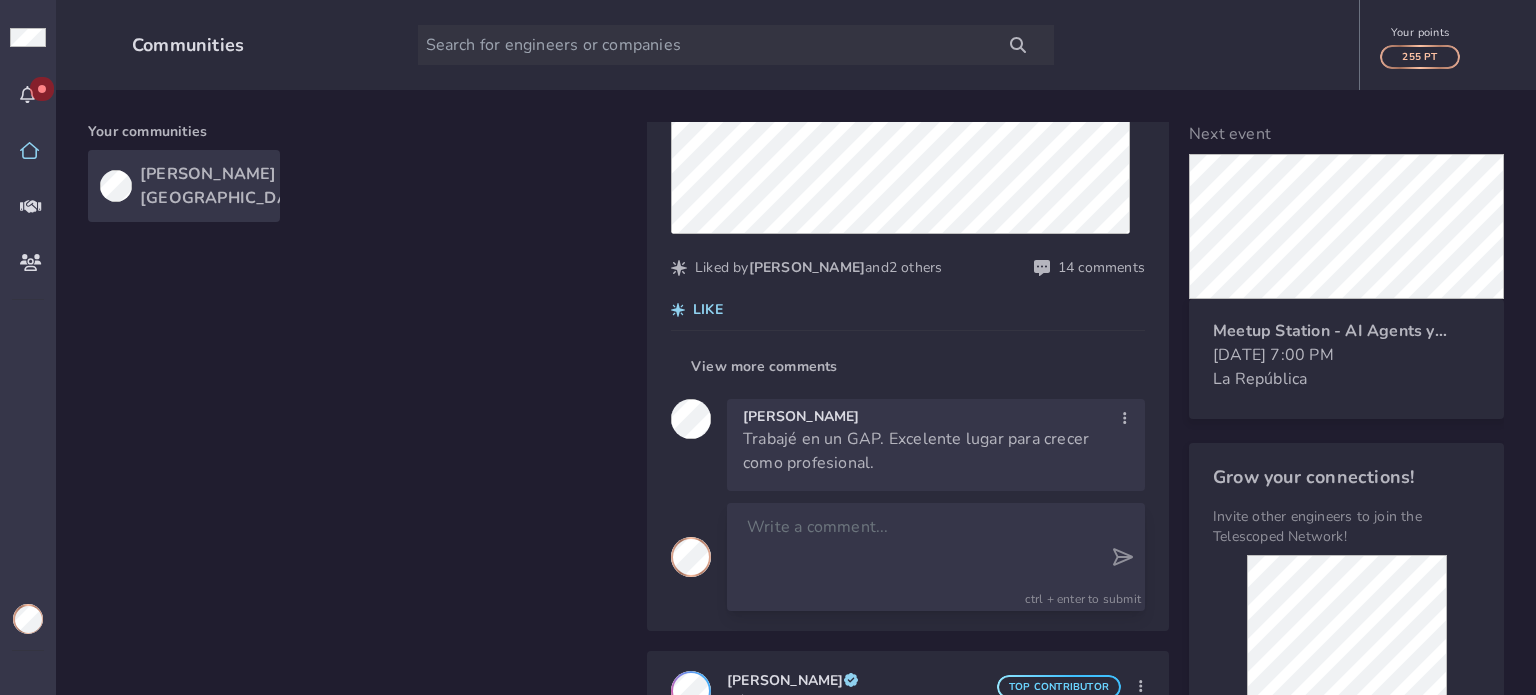 click at bounding box center [918, 557] 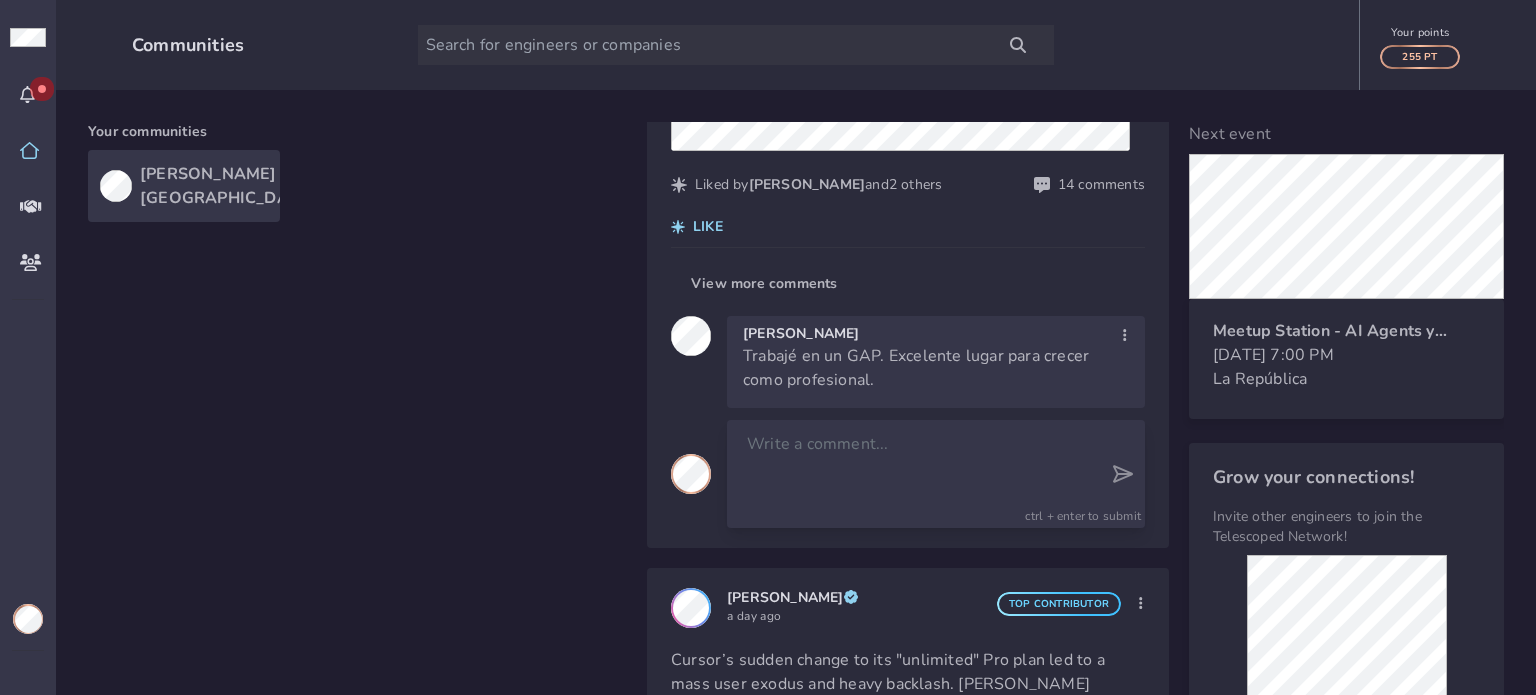 scroll, scrollTop: 1246, scrollLeft: 0, axis: vertical 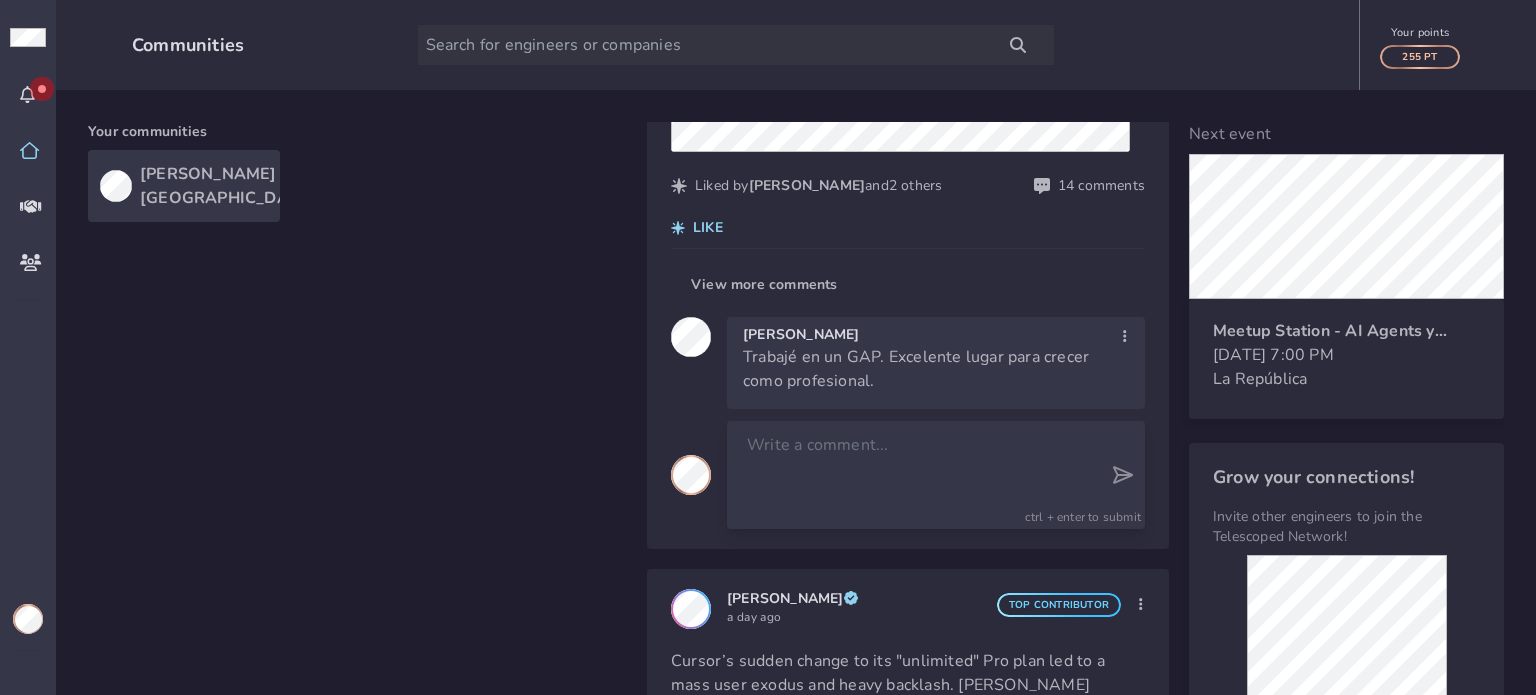 type 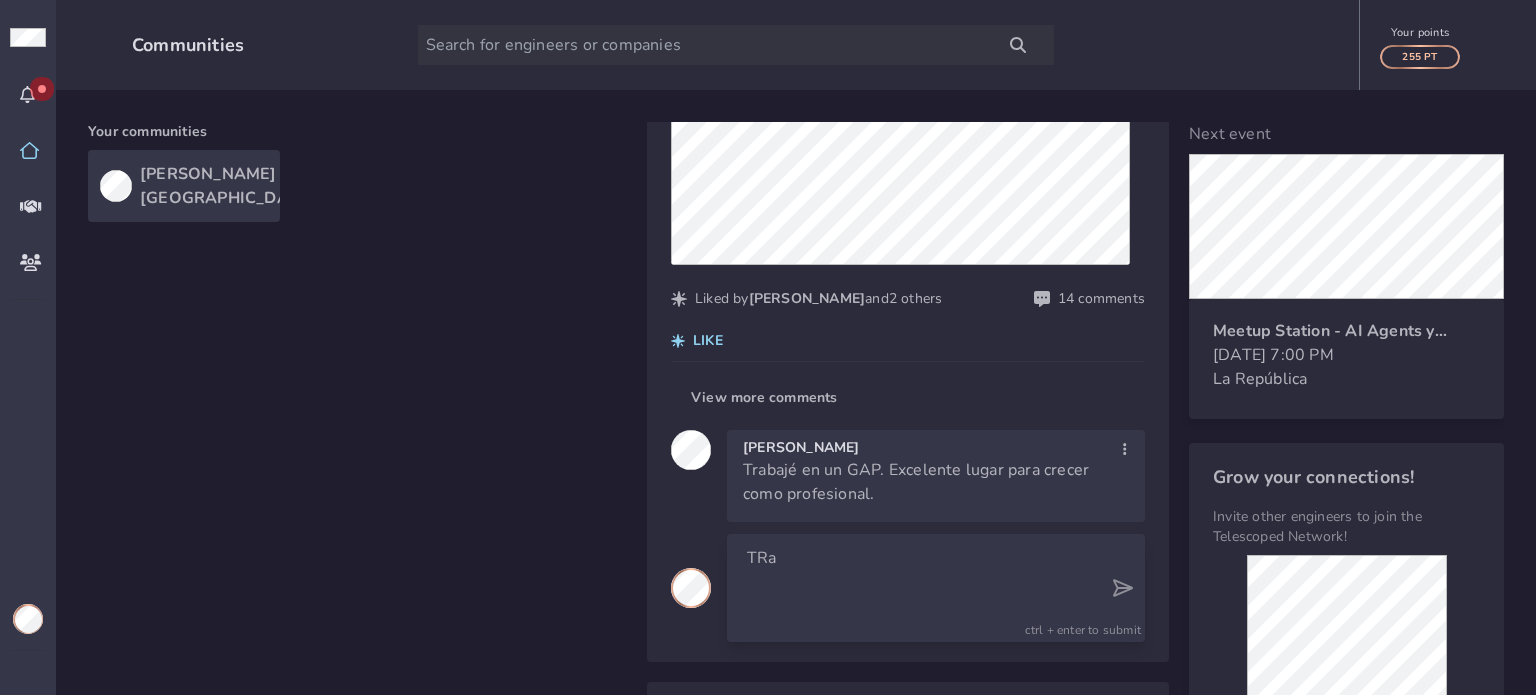 scroll, scrollTop: 1131, scrollLeft: 0, axis: vertical 